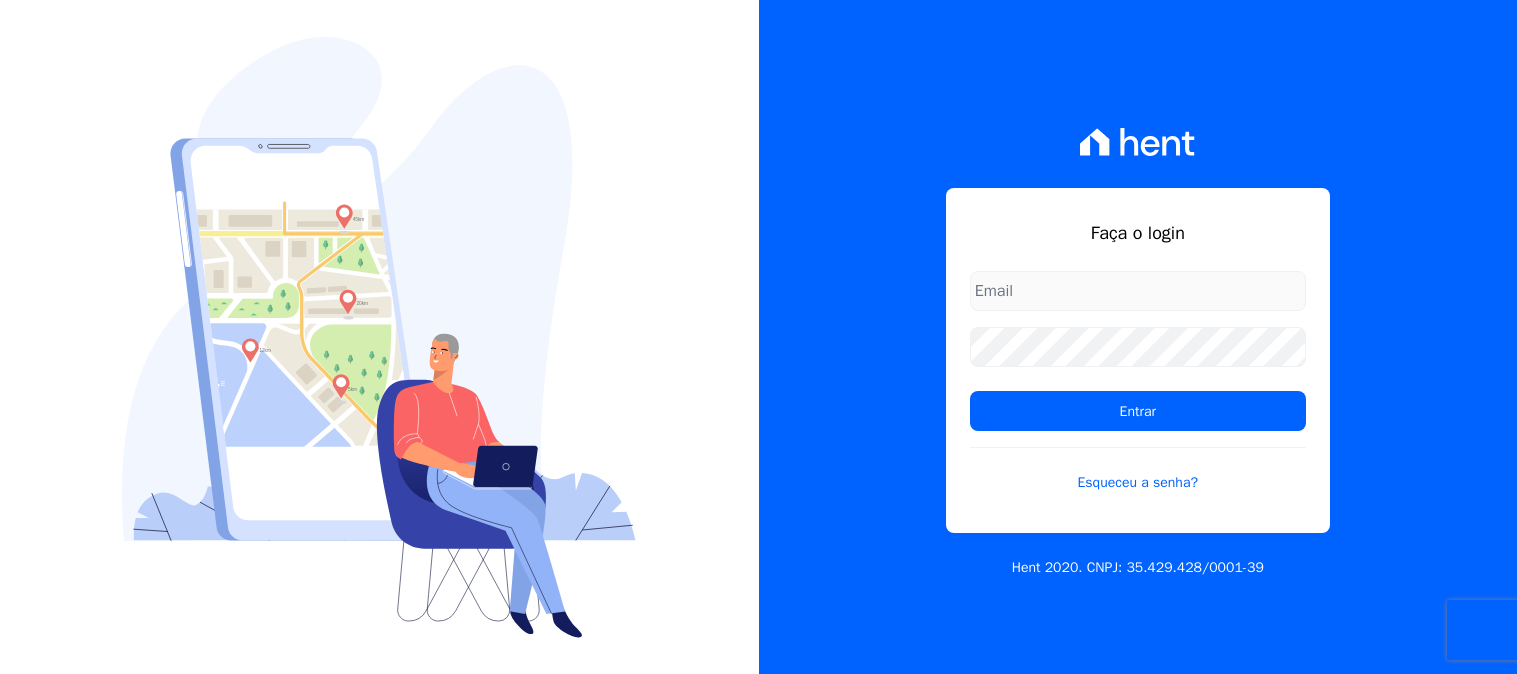 scroll, scrollTop: 0, scrollLeft: 0, axis: both 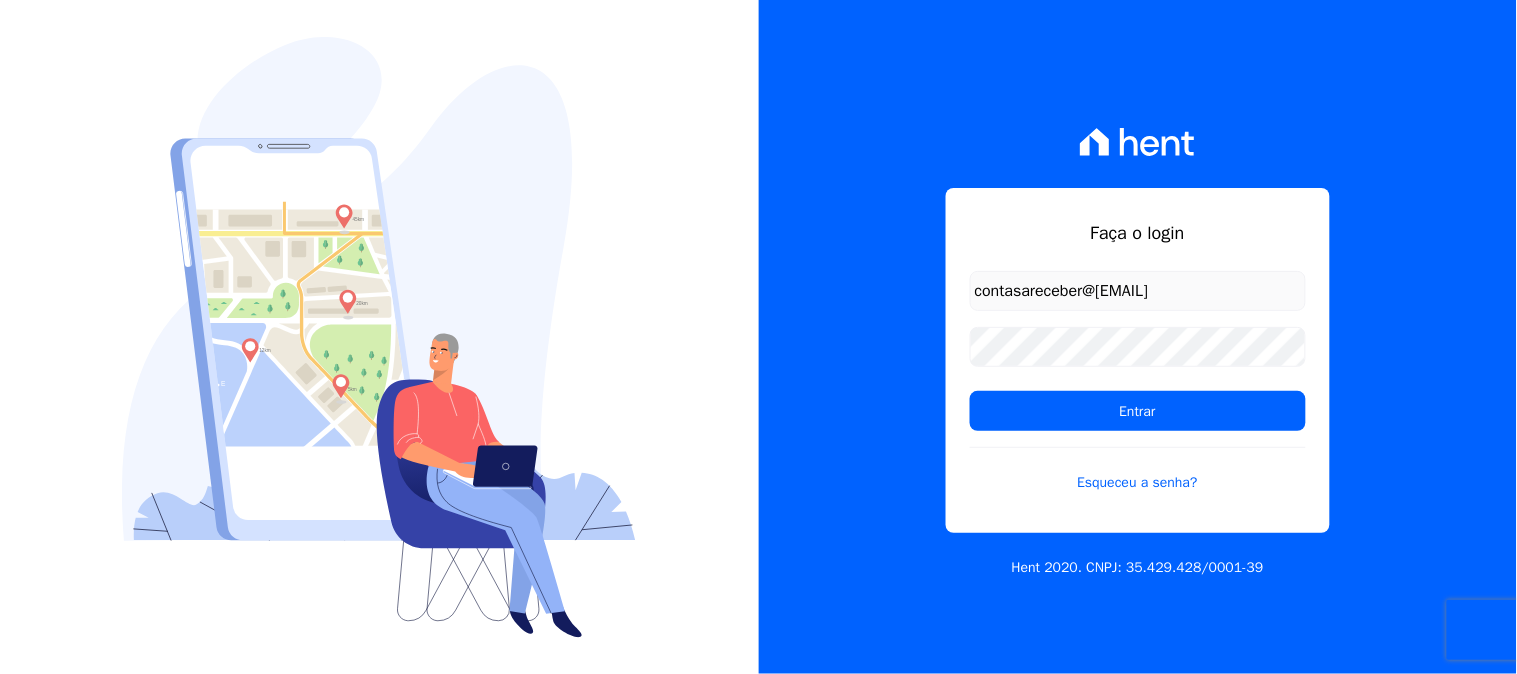 type on "contasareceber@[EMAIL]" 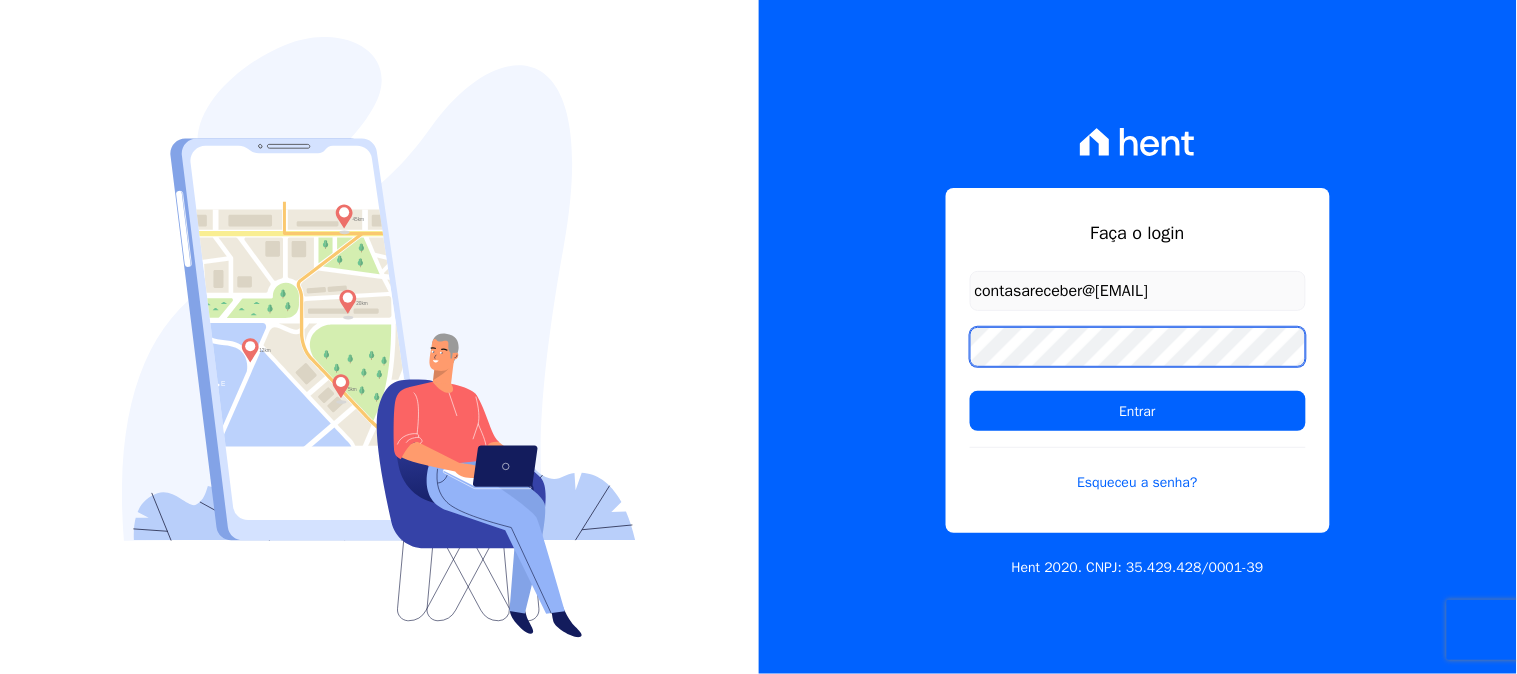 click on "Entrar" at bounding box center (1138, 411) 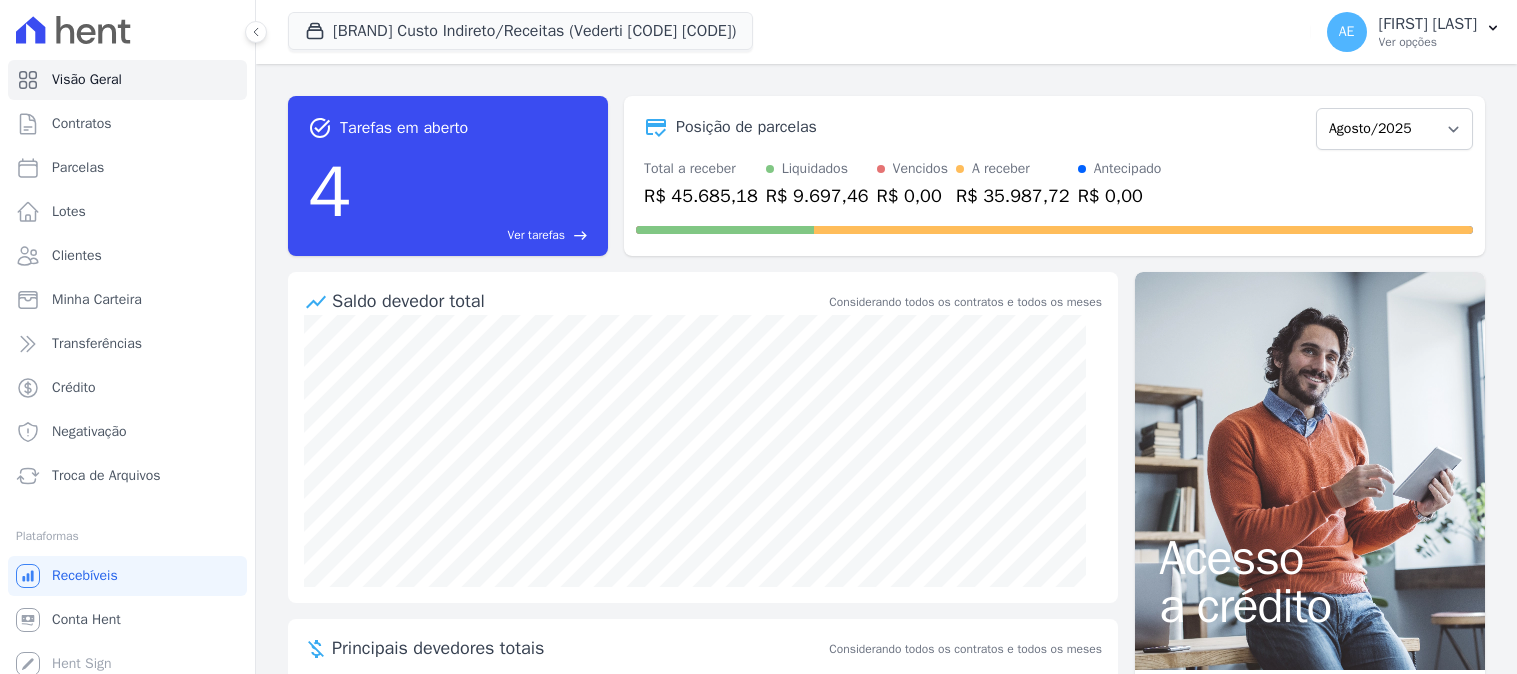 scroll, scrollTop: 0, scrollLeft: 0, axis: both 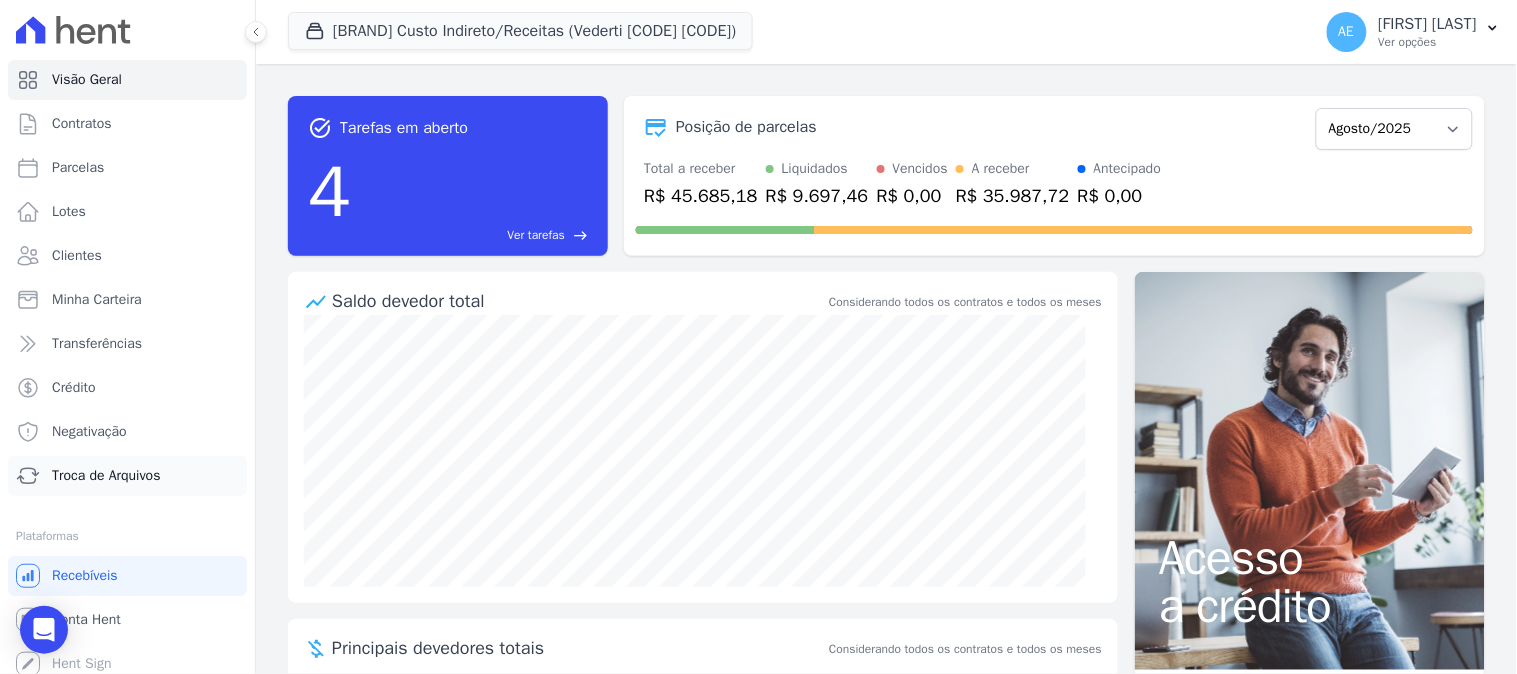 click on "Troca de Arquivos" at bounding box center (106, 476) 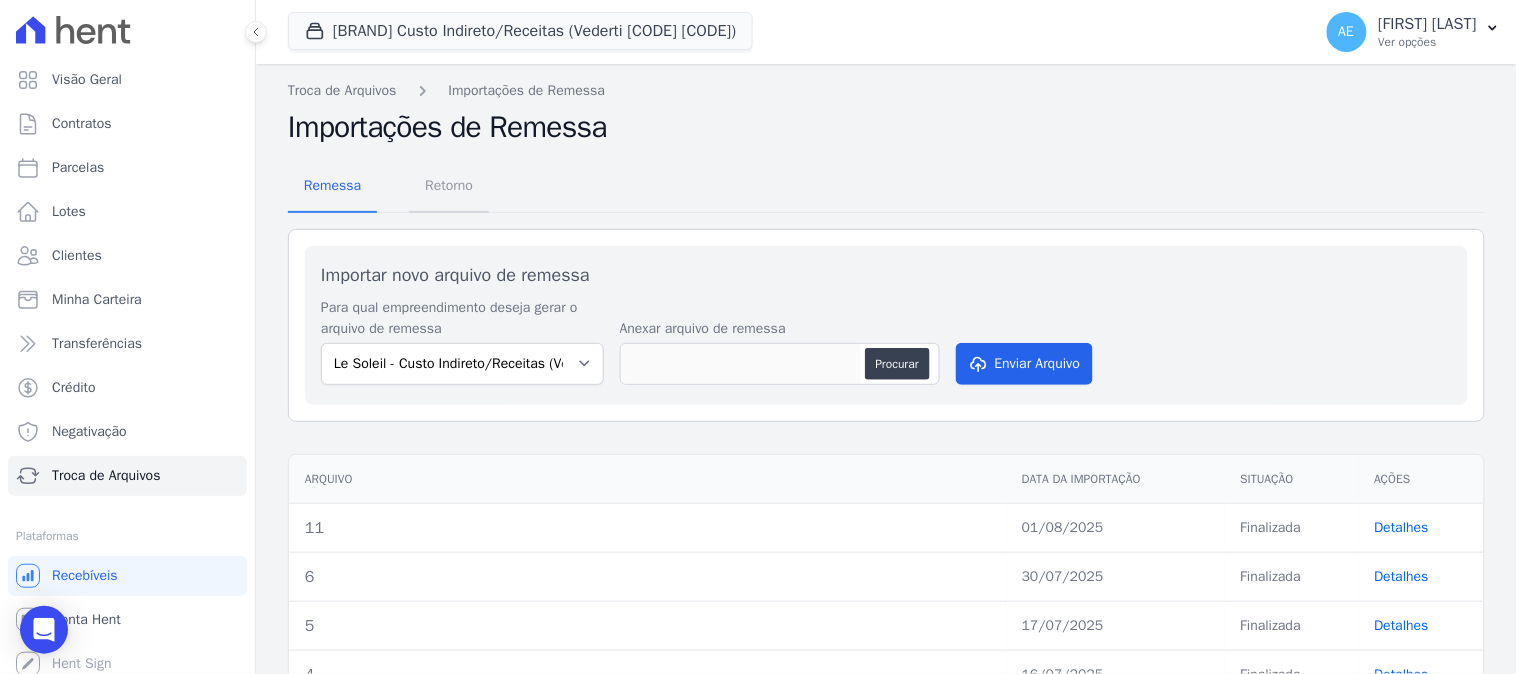 click on "Retorno" at bounding box center (449, 185) 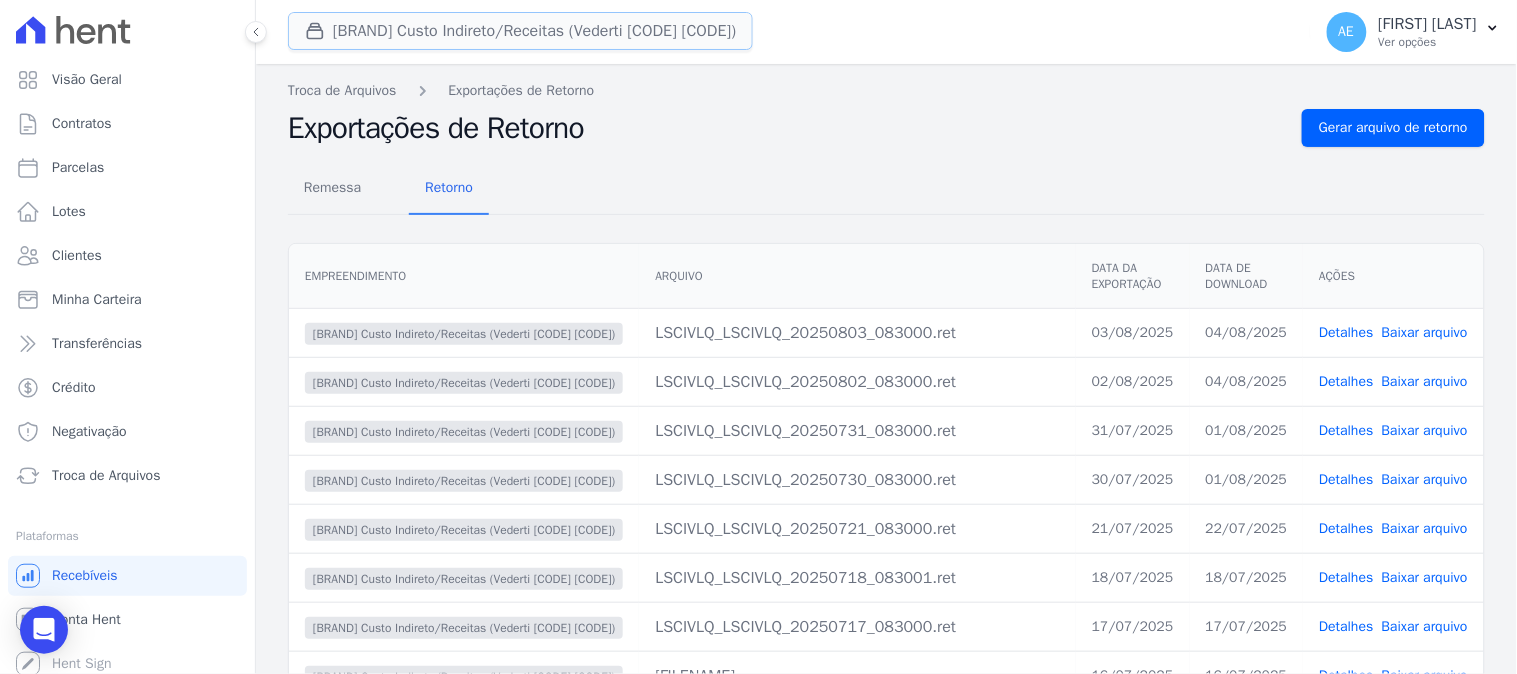 click on "Le Soleil   Custo Indireto/Receitas (Vederti   L02   Q4883)" at bounding box center [520, 31] 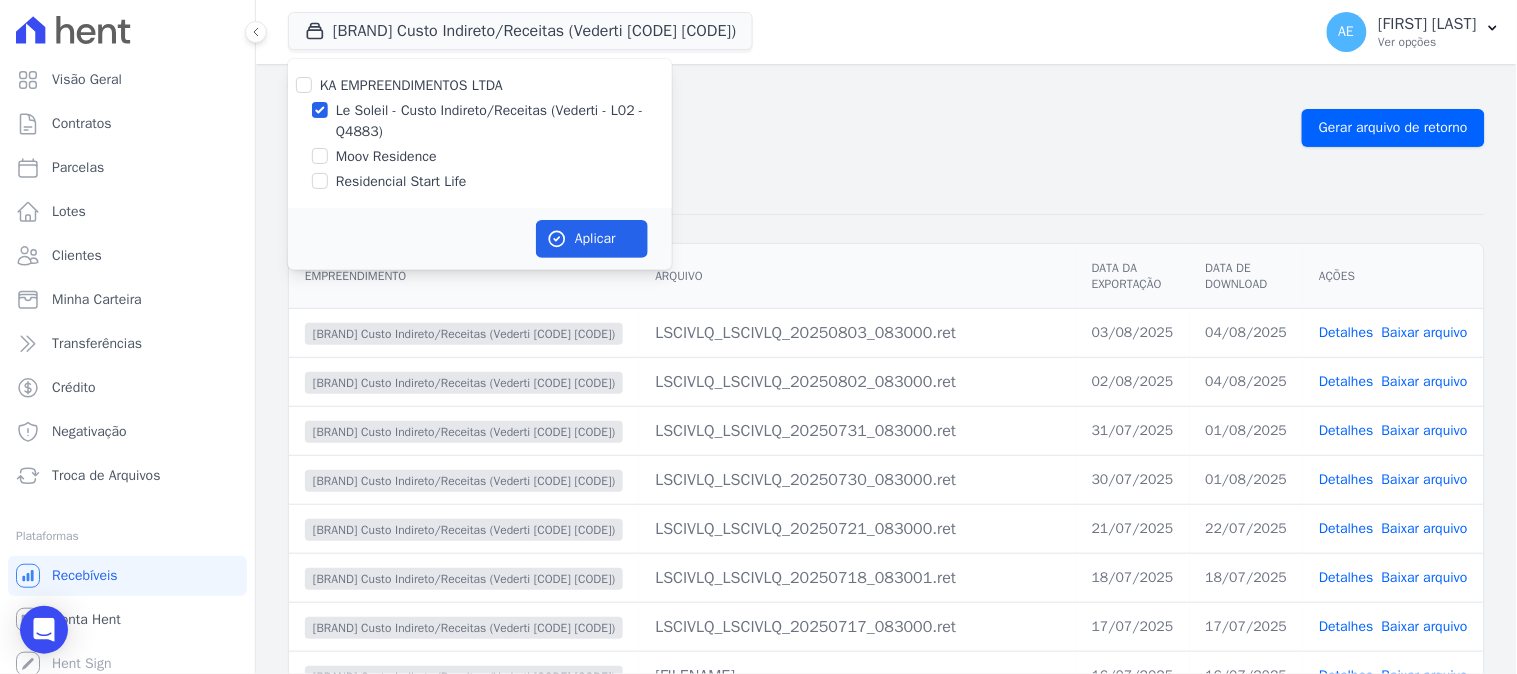 click on "Le Soleil - Custo Indireto/Receitas (Vederti - L02 - Q4883)" at bounding box center (480, 121) 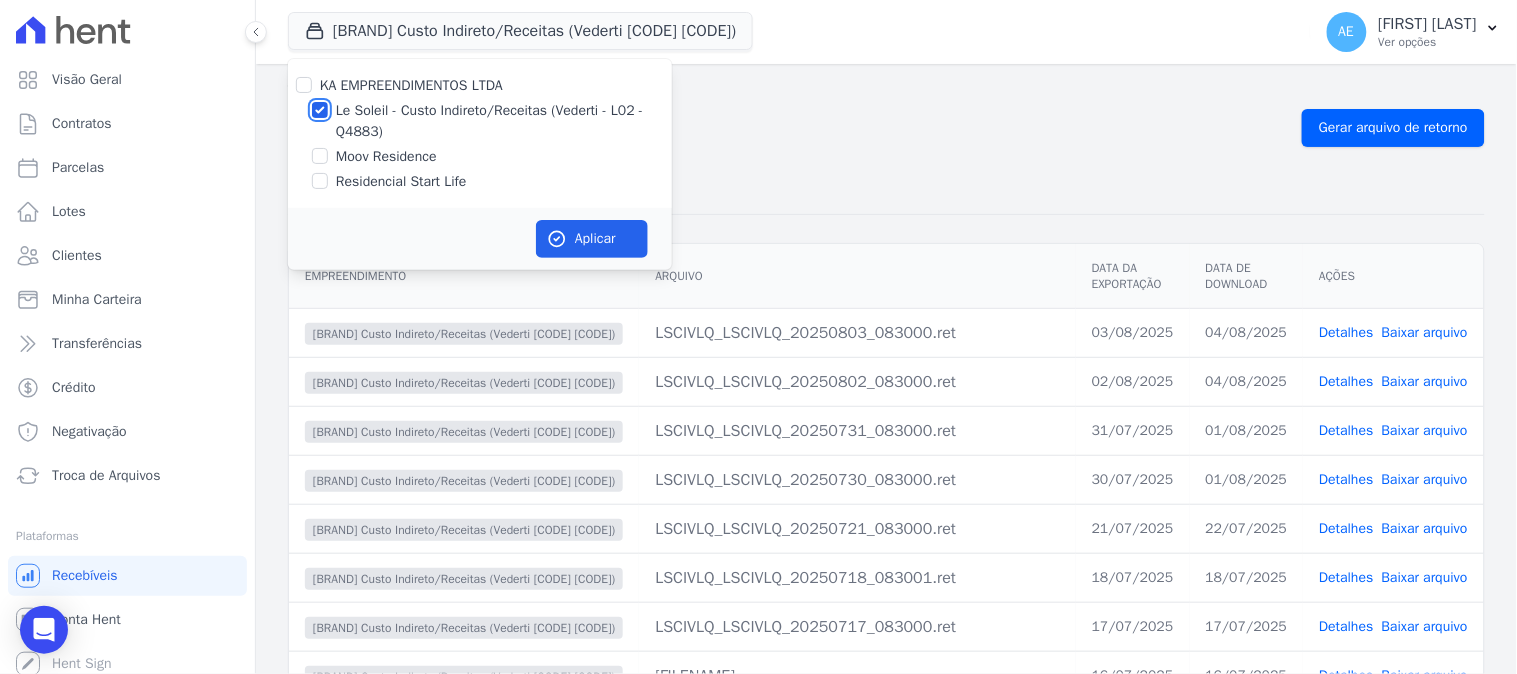 click on "Le Soleil - Custo Indireto/Receitas (Vederti - L02 - Q4883)" at bounding box center (320, 110) 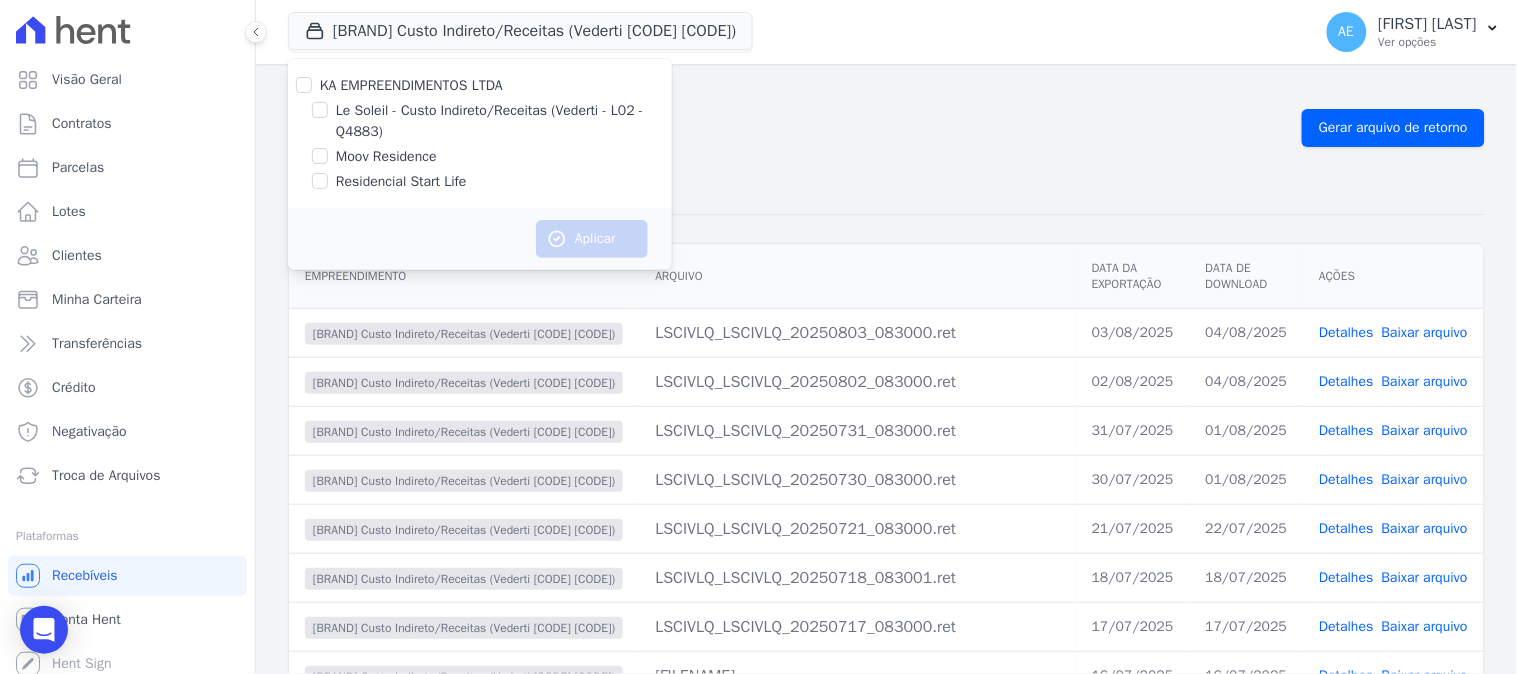 click at bounding box center (320, 156) 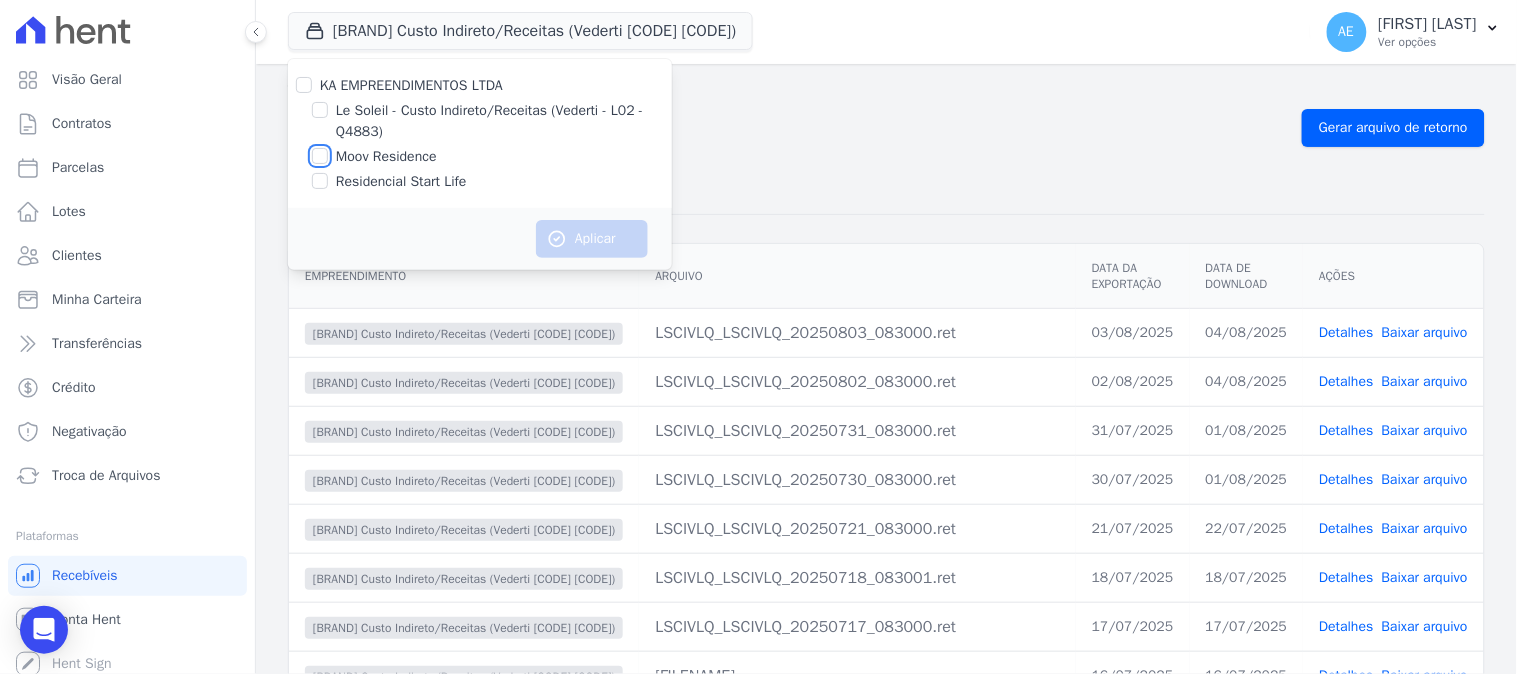 click on "Moov Residence" at bounding box center [320, 156] 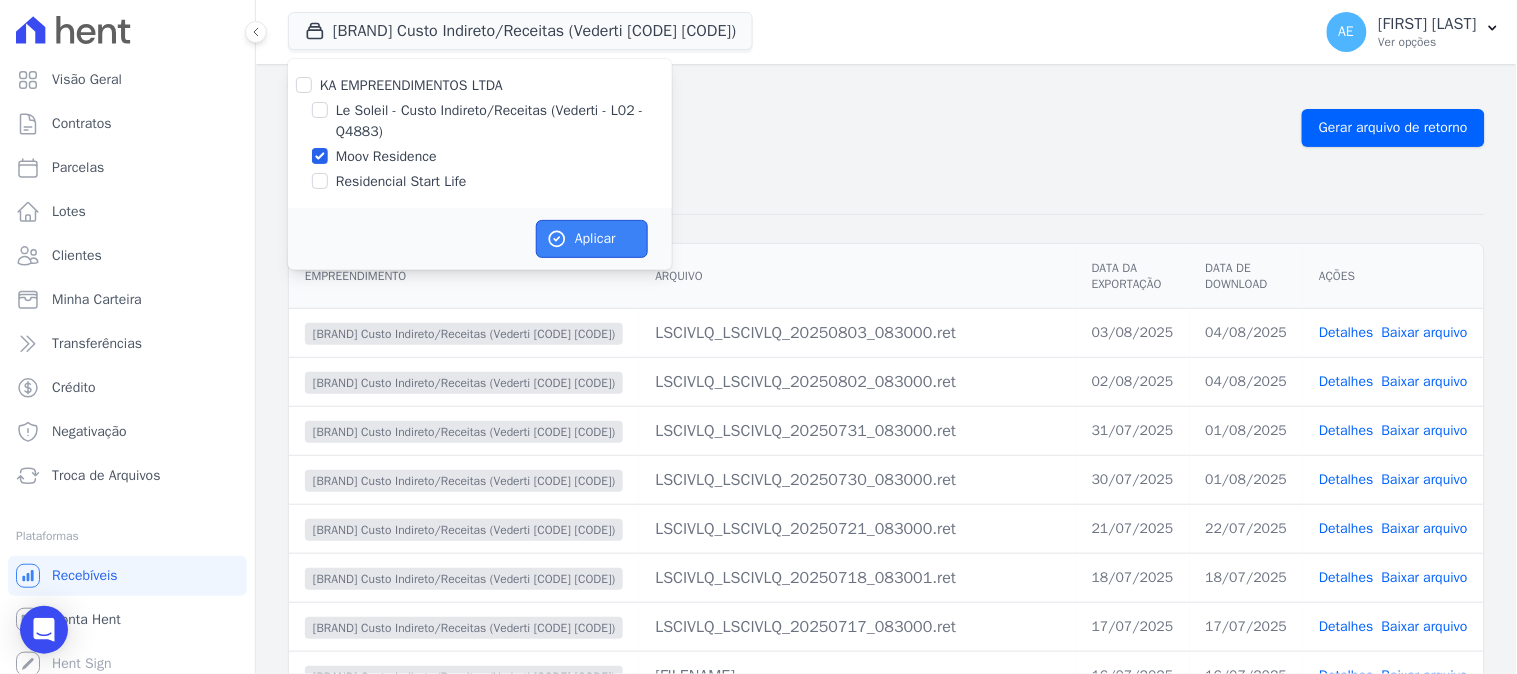 click on "Aplicar" at bounding box center (592, 239) 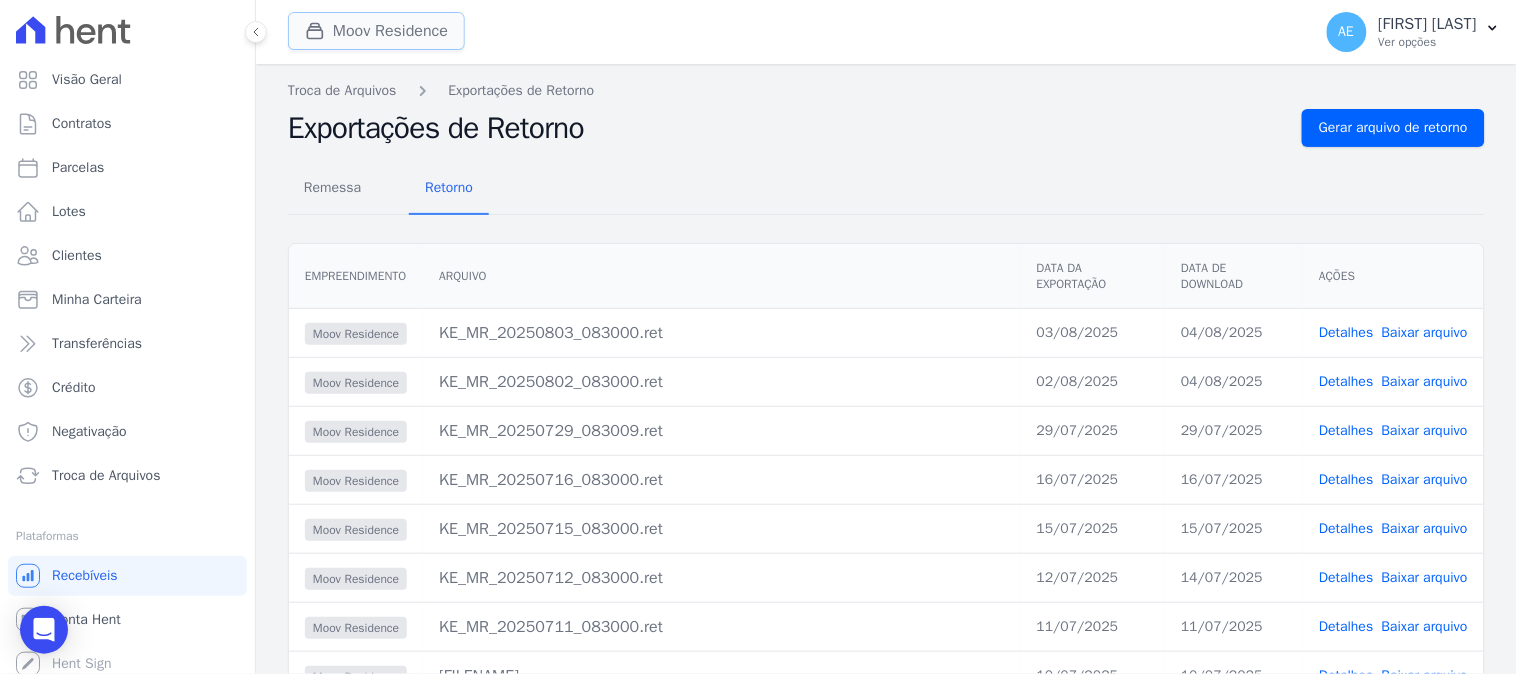 click on "Moov Residence" at bounding box center (376, 31) 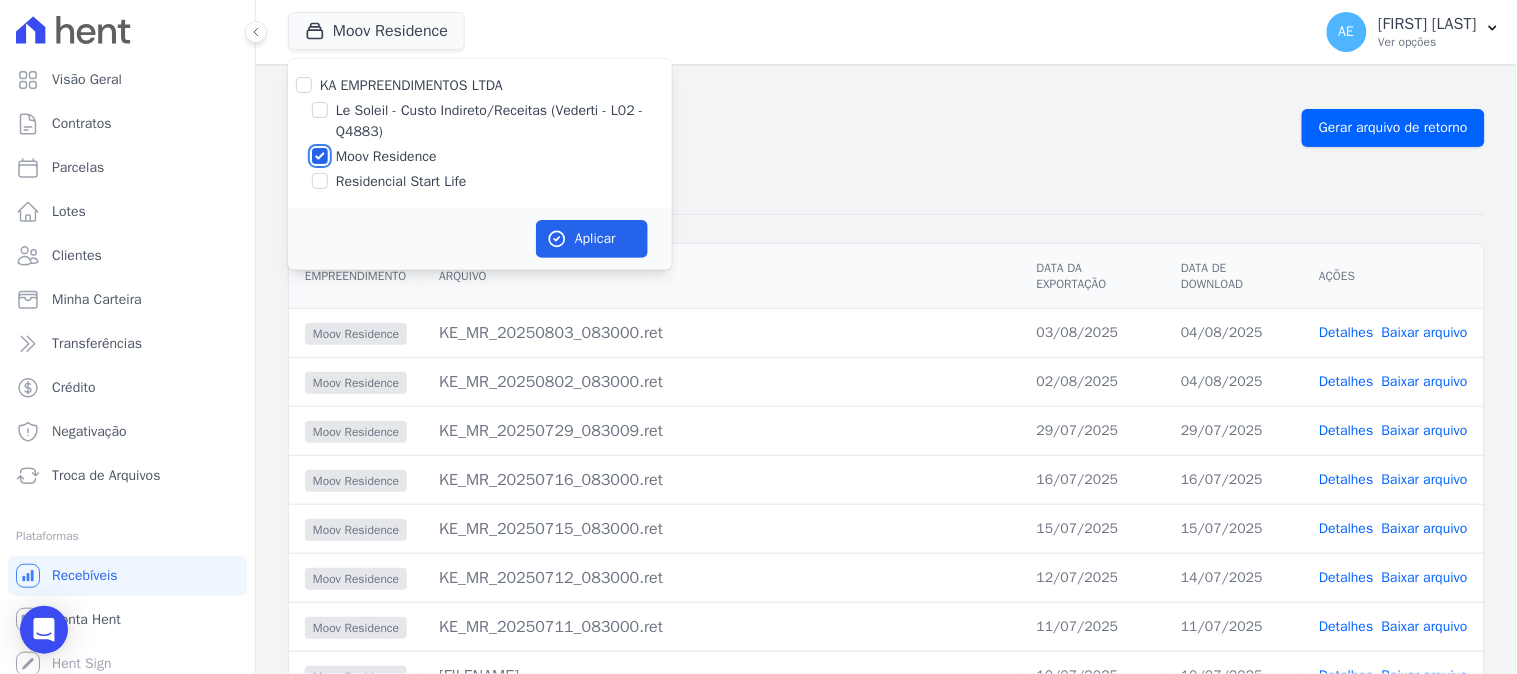 click on "Moov Residence" at bounding box center [320, 156] 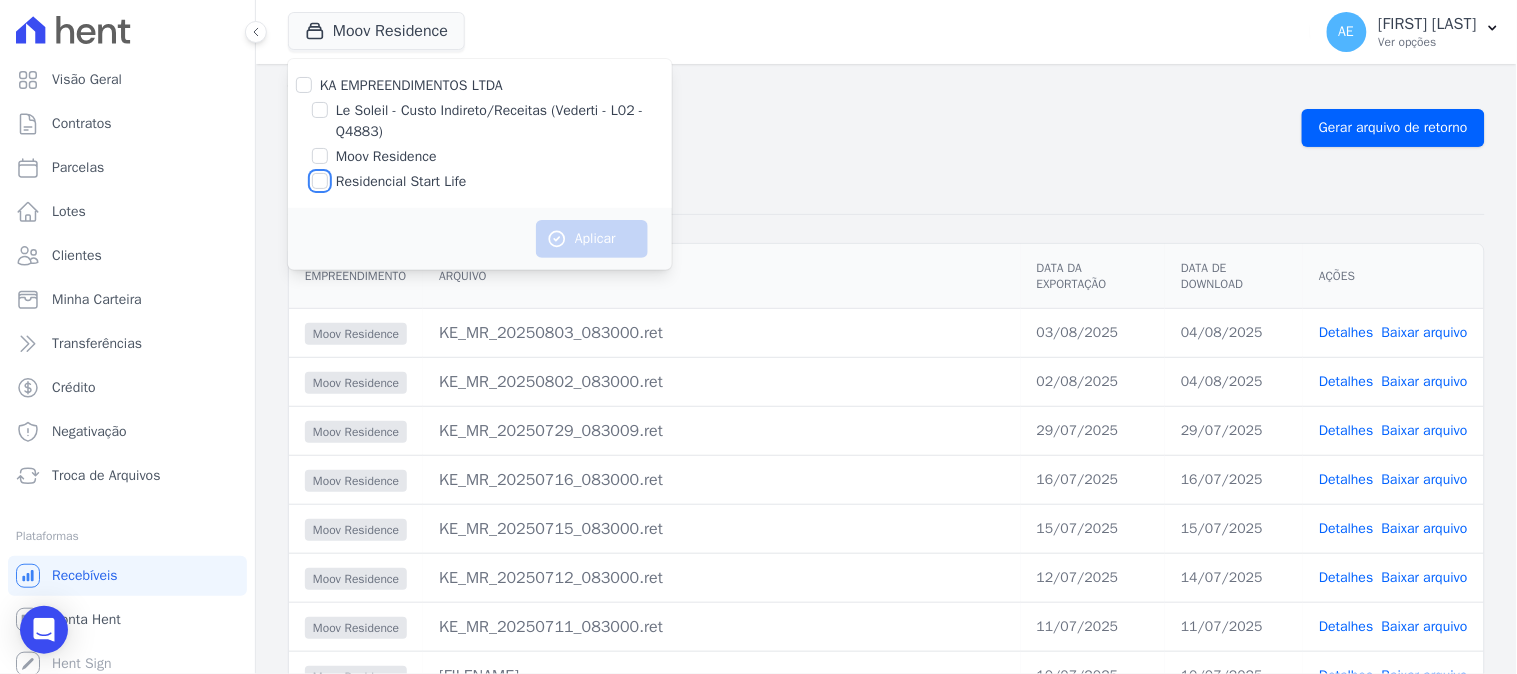 click on "Residencial Start Life" at bounding box center [320, 181] 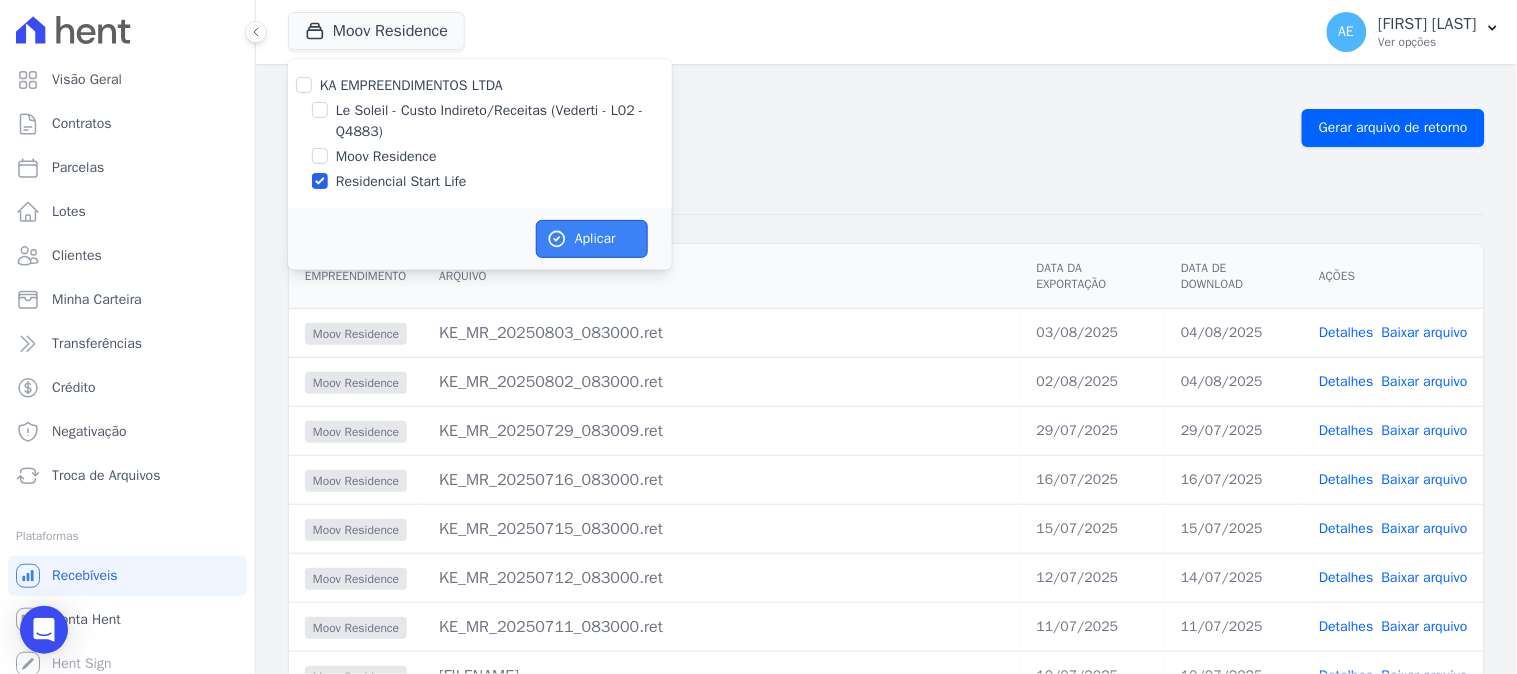 click on "Aplicar" at bounding box center [592, 239] 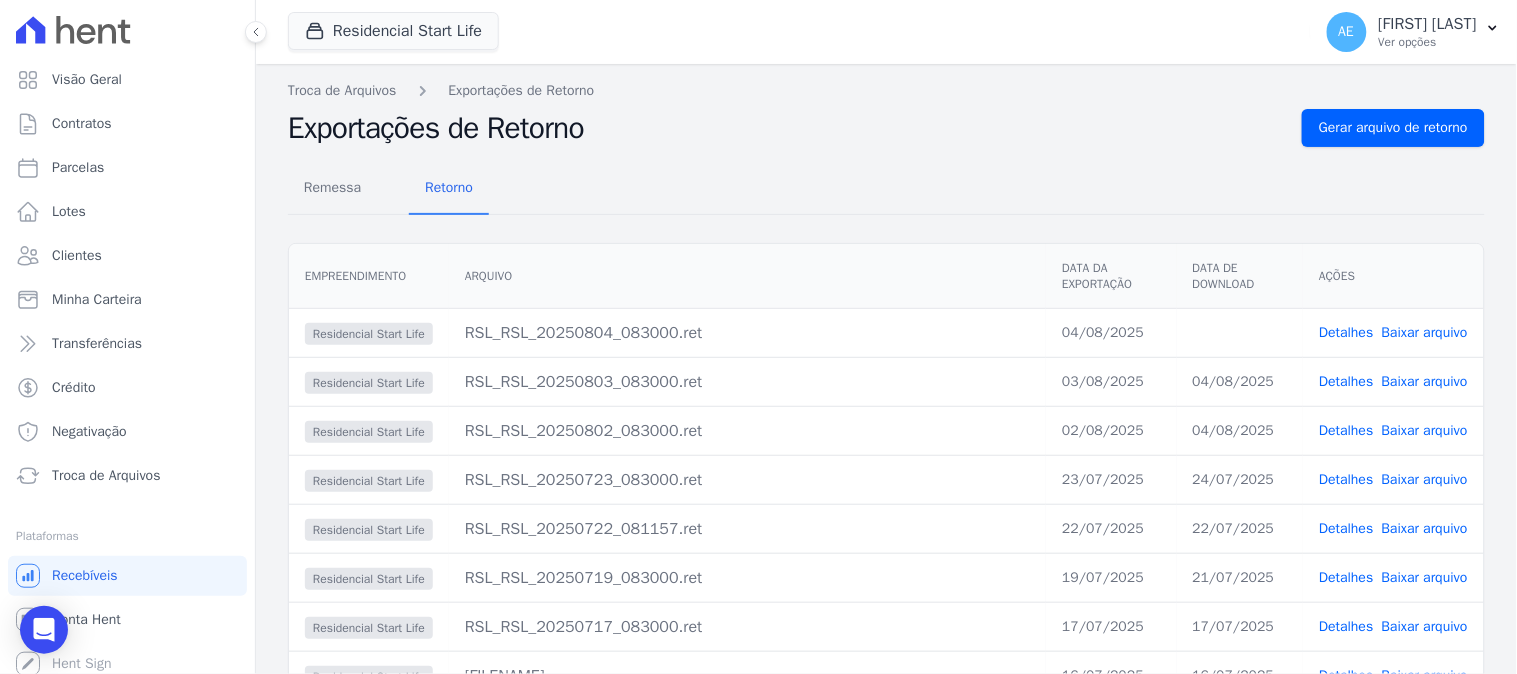click on "Baixar arquivo" at bounding box center (1425, 332) 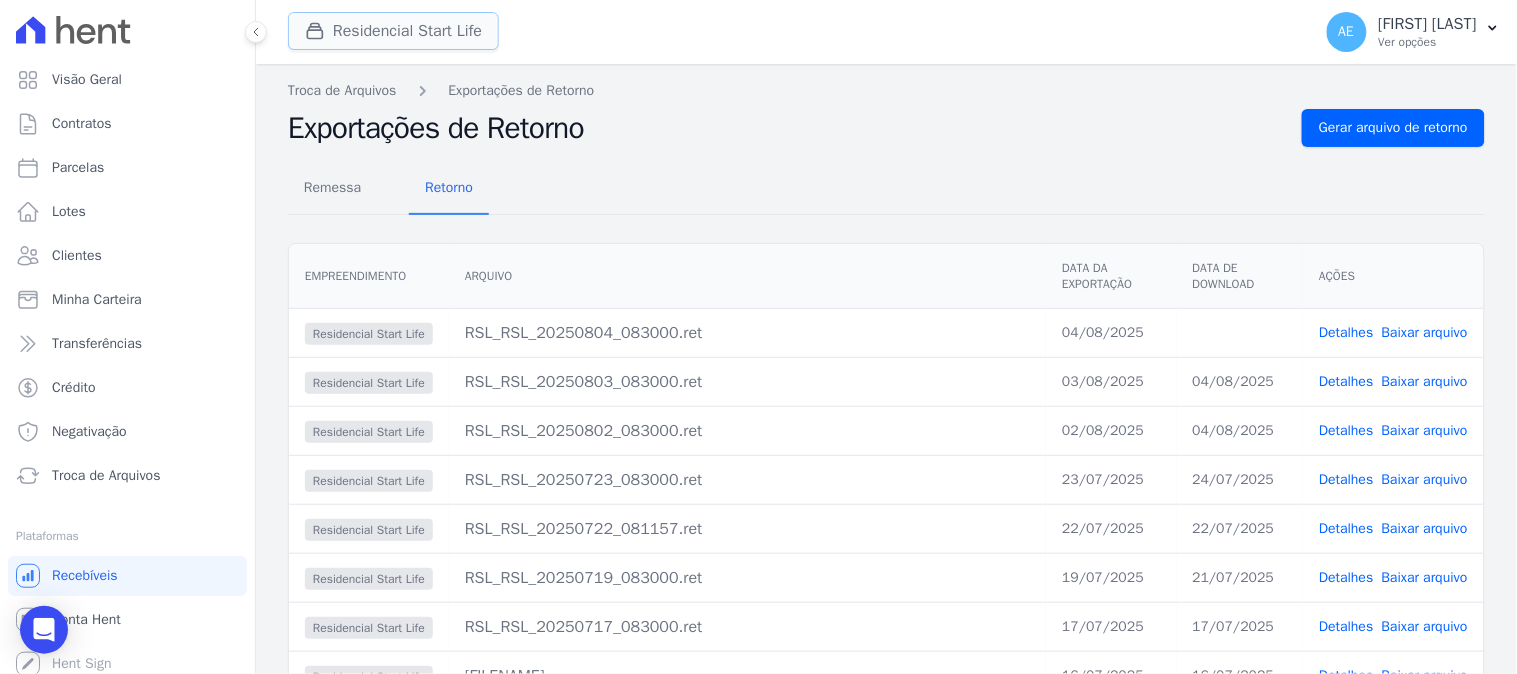 click on "Residencial Start Life" at bounding box center [393, 31] 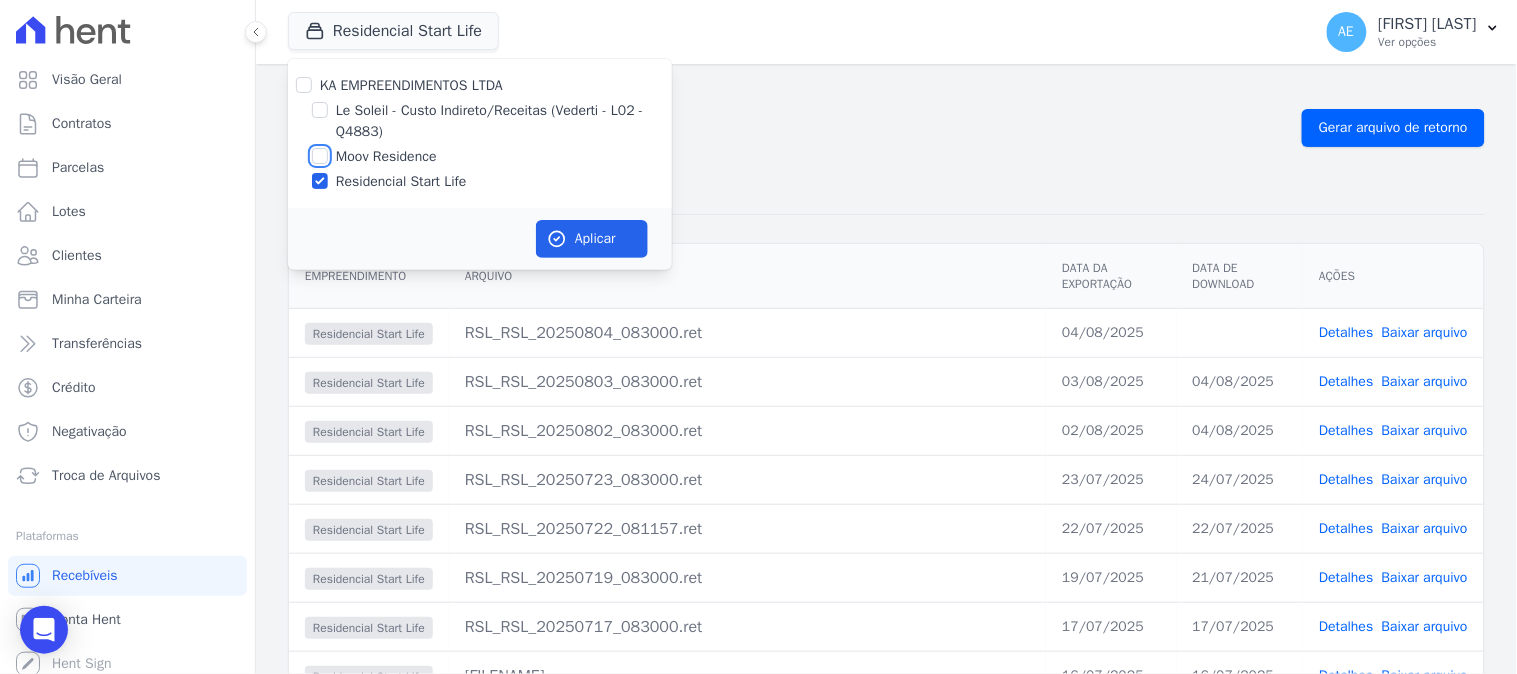 click on "Moov Residence" at bounding box center (320, 156) 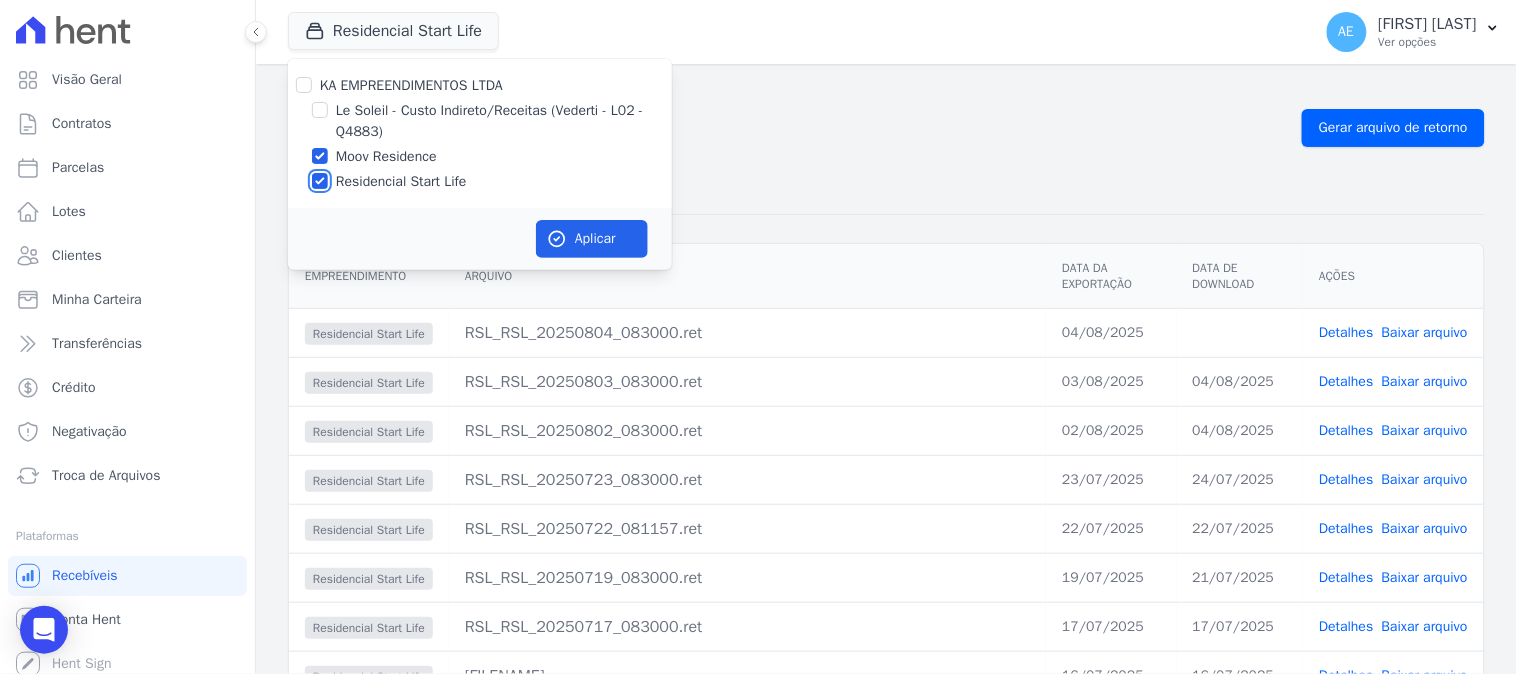 click on "Residencial Start Life" at bounding box center (320, 181) 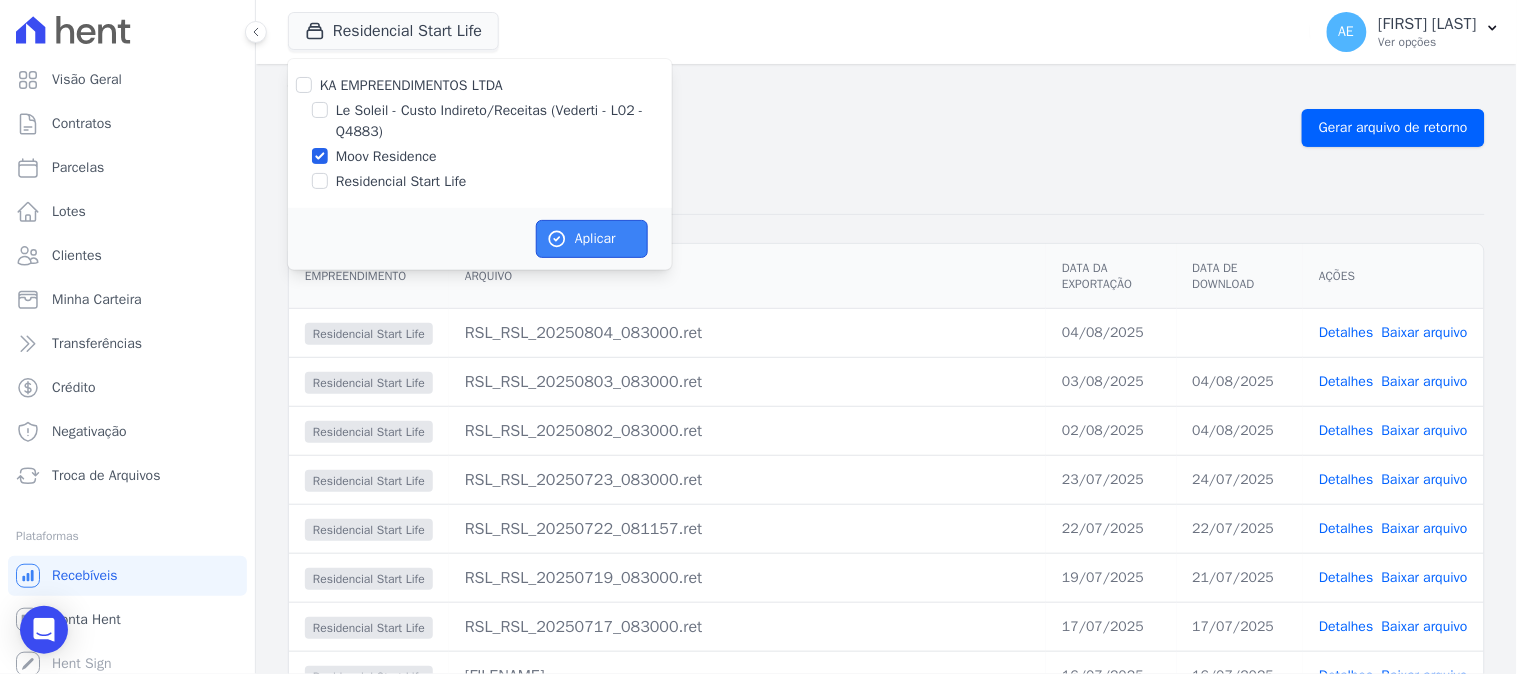 click on "Aplicar" at bounding box center (592, 239) 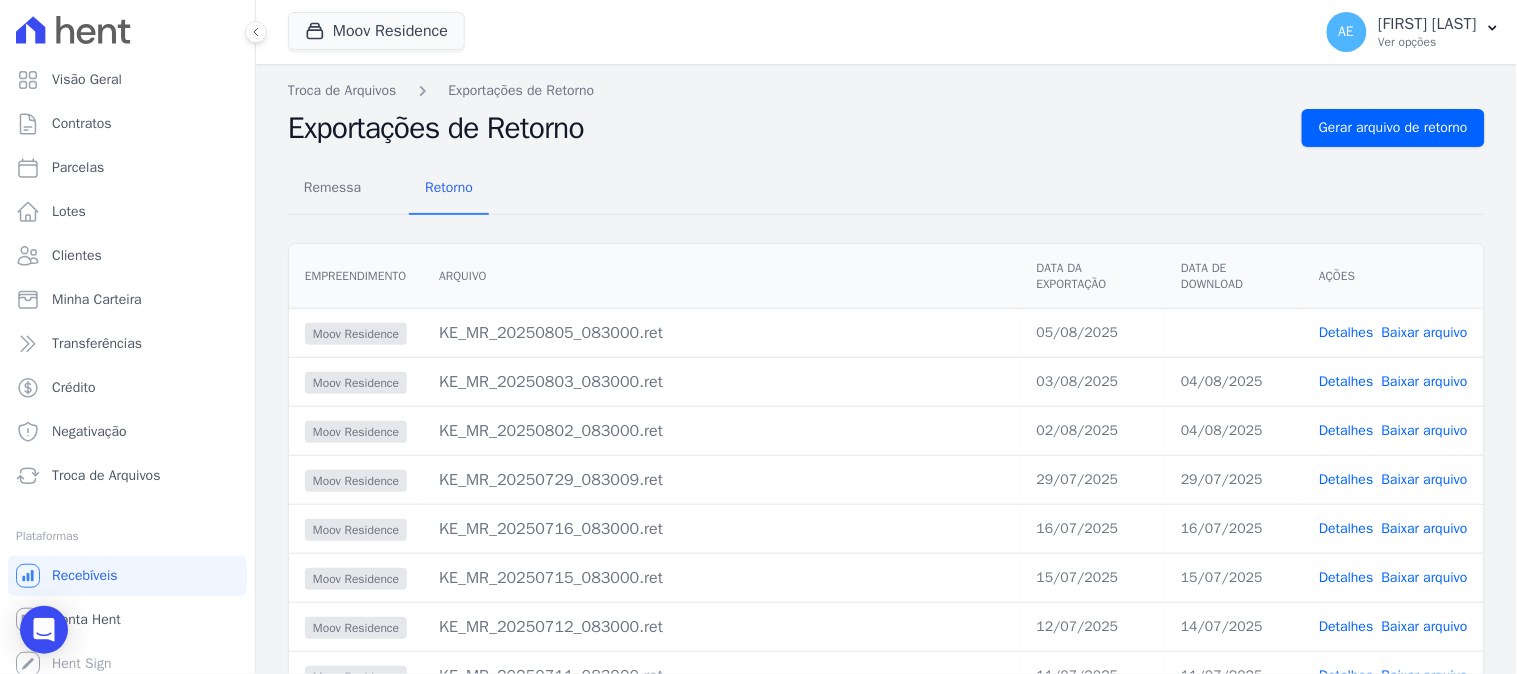 click on "Baixar arquivo" at bounding box center [1425, 332] 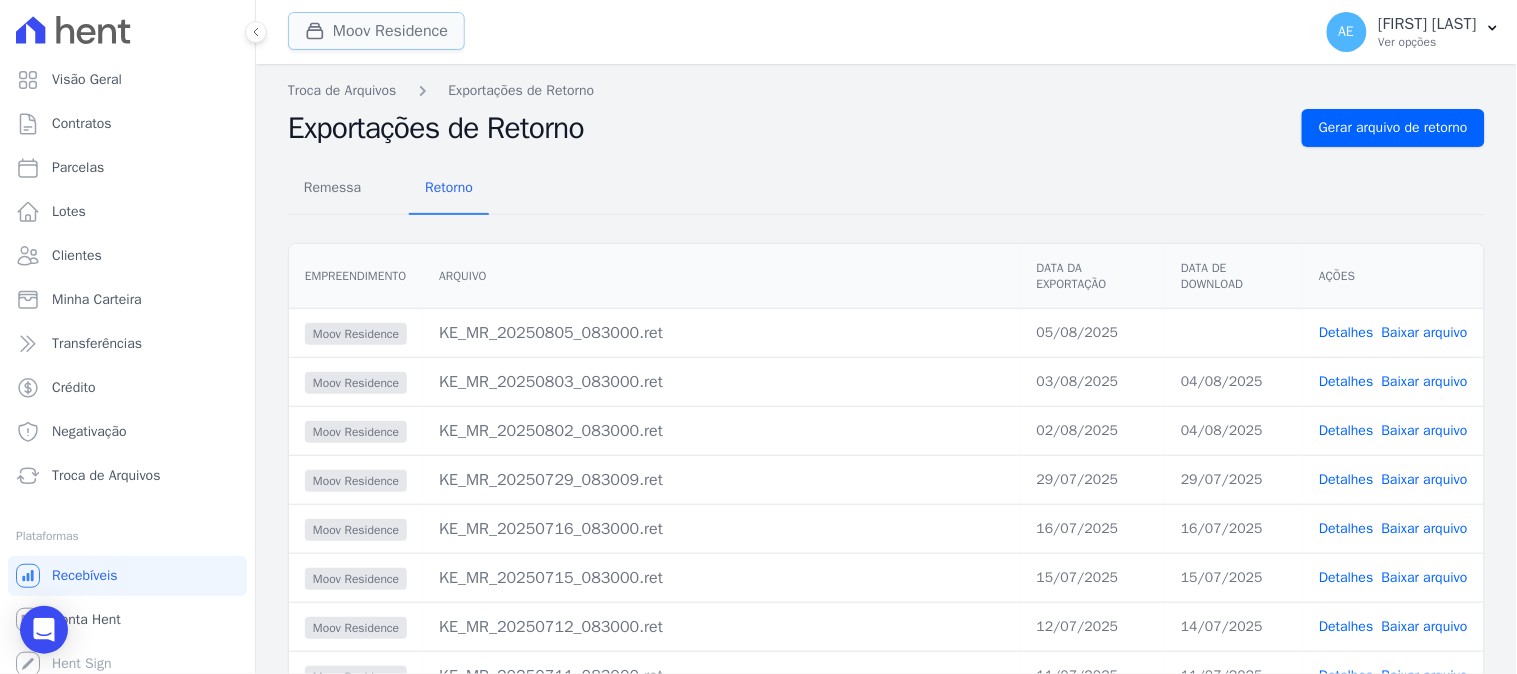 click on "Moov Residence" at bounding box center [376, 31] 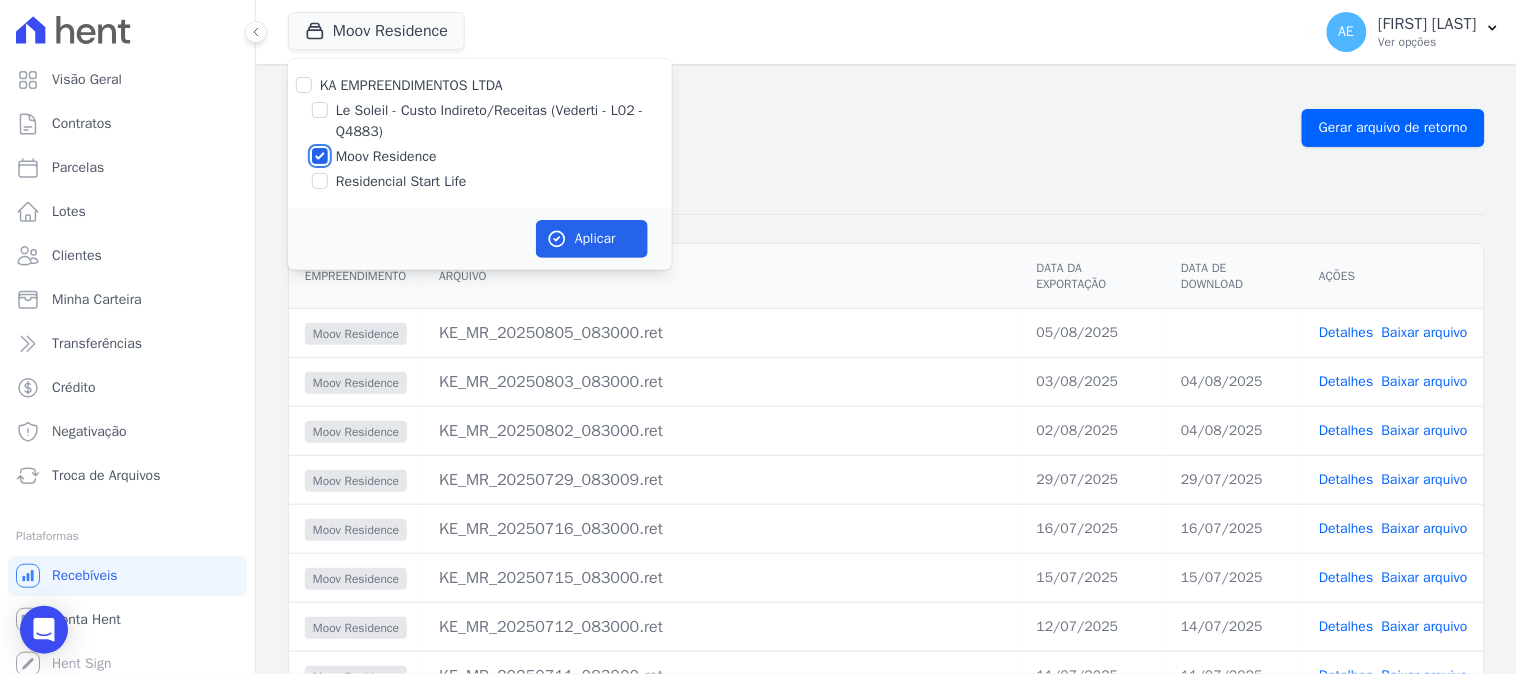 click on "Moov Residence" at bounding box center [320, 156] 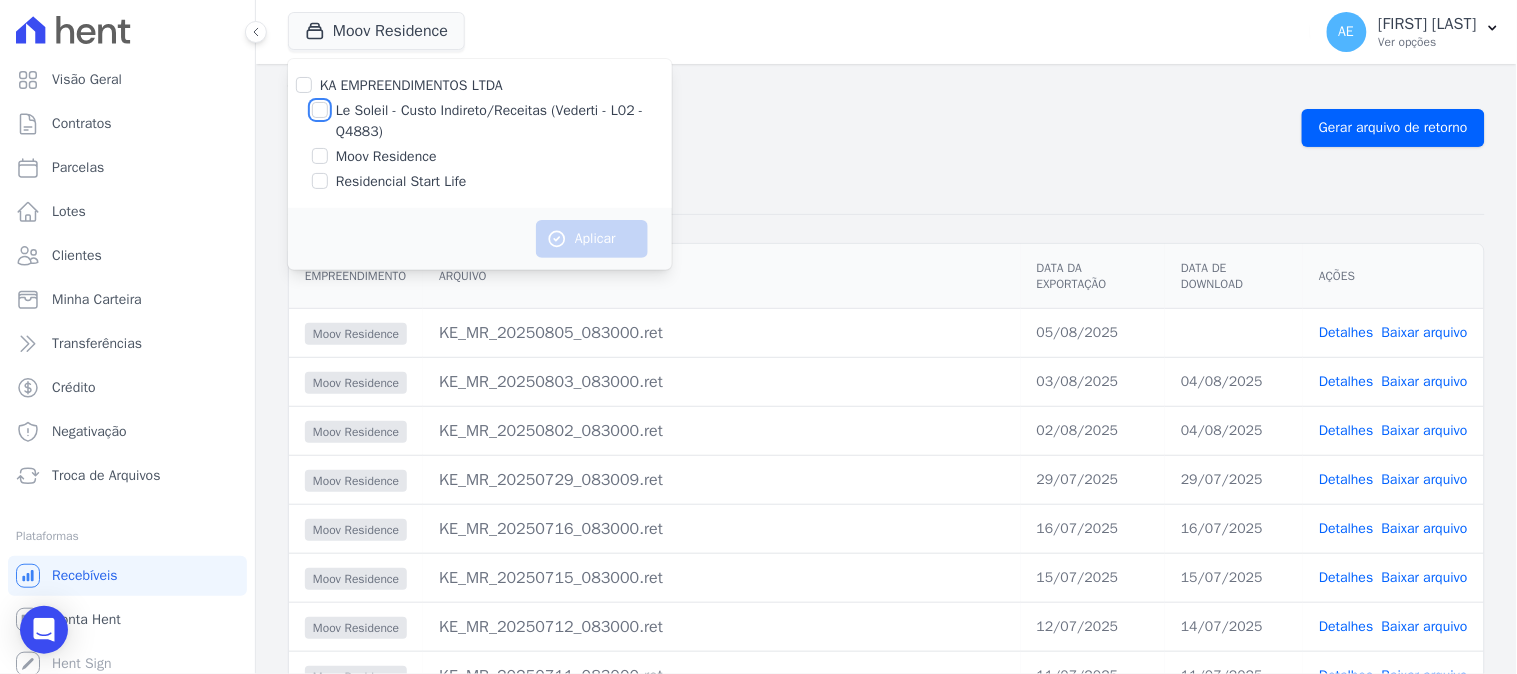 click on "Le Soleil - Custo Indireto/Receitas (Vederti - L02 - Q4883)" at bounding box center (320, 110) 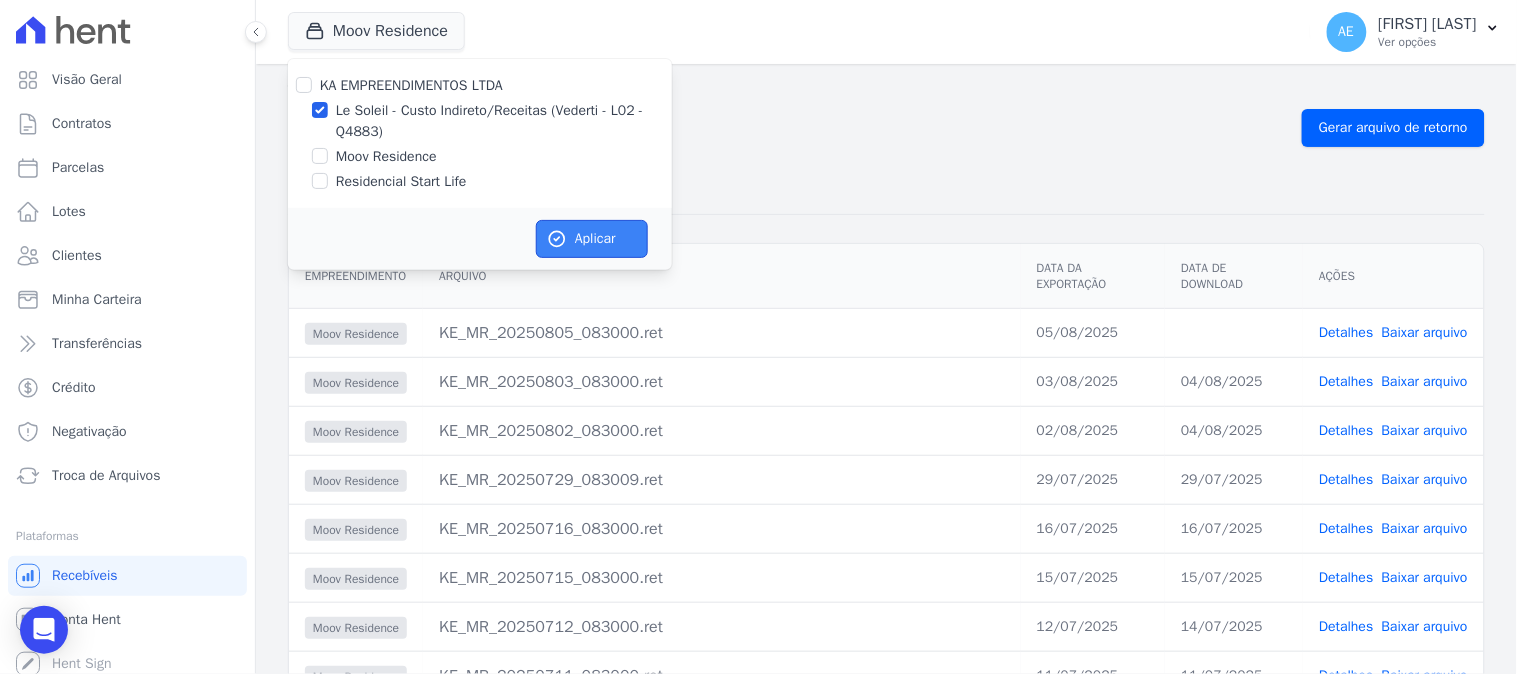 click on "Aplicar" at bounding box center (592, 239) 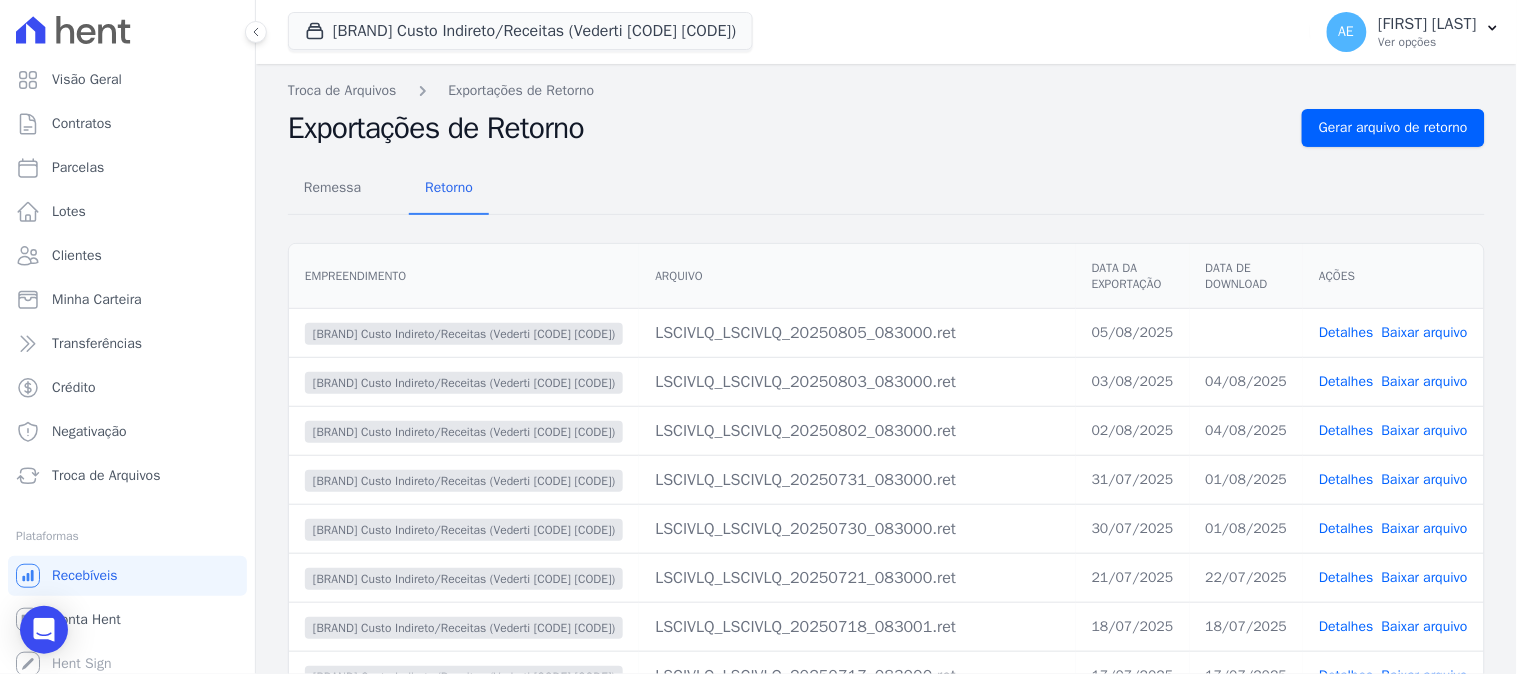 click on "Baixar arquivo" at bounding box center (1425, 332) 